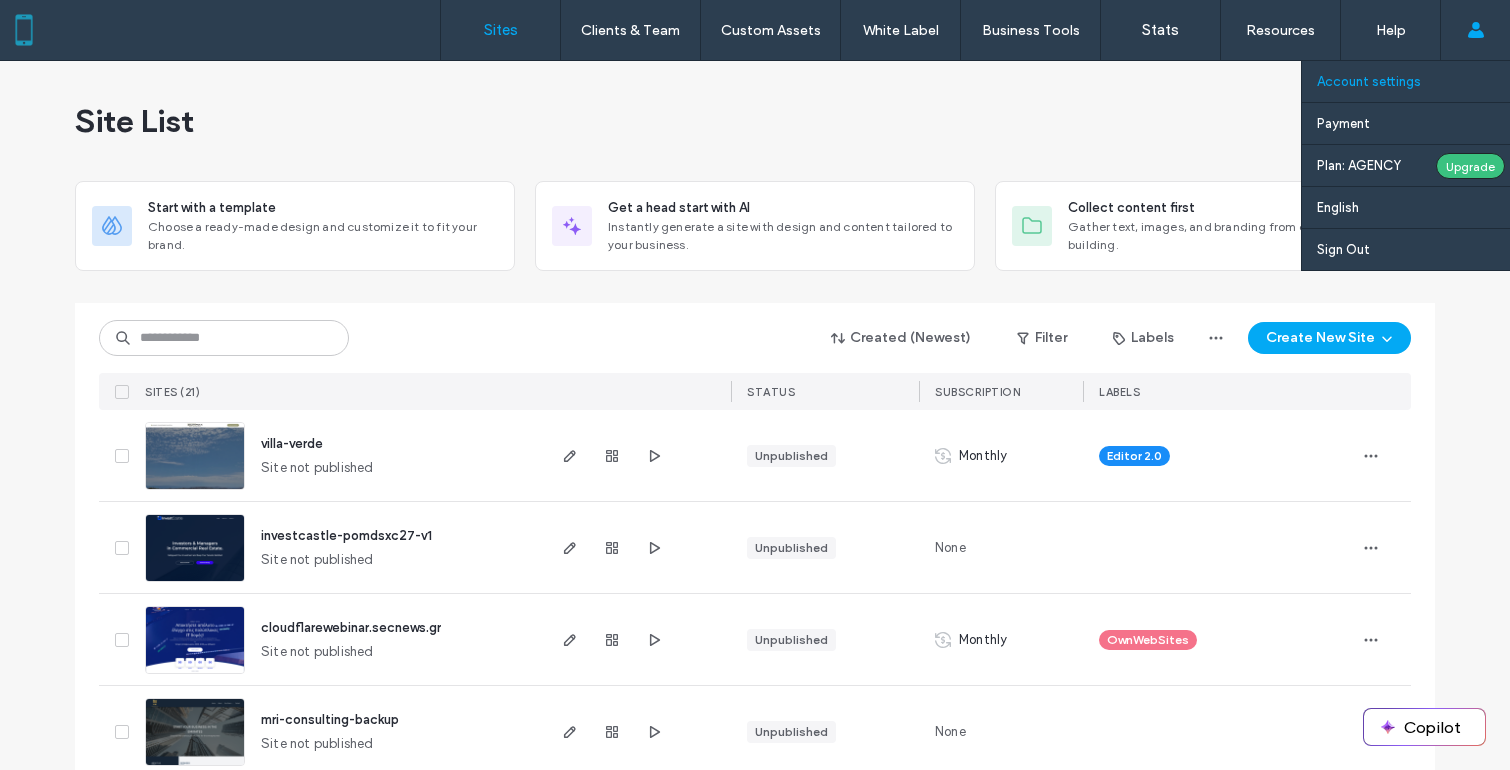 scroll, scrollTop: 0, scrollLeft: 0, axis: both 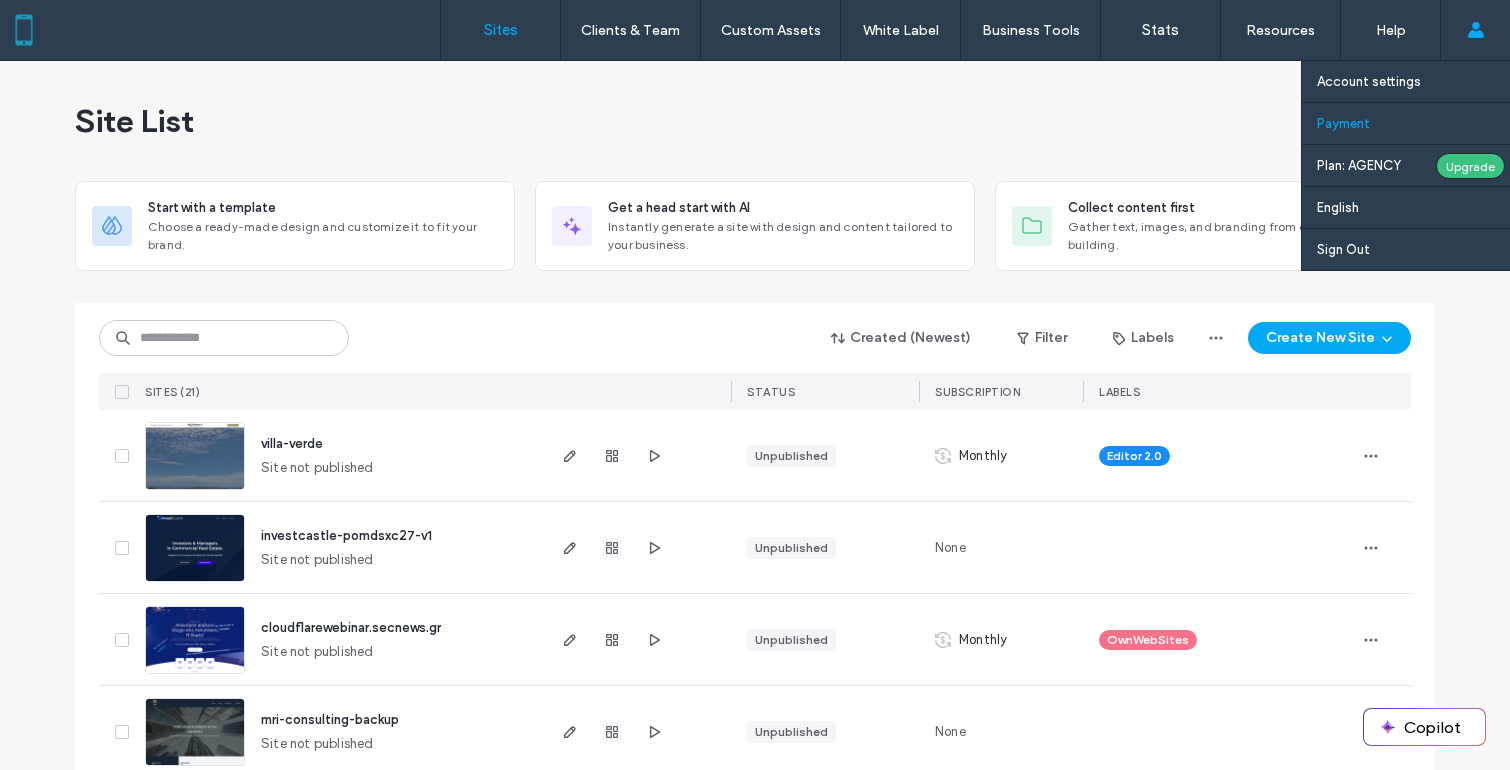 click on "Payment" at bounding box center [1413, 123] 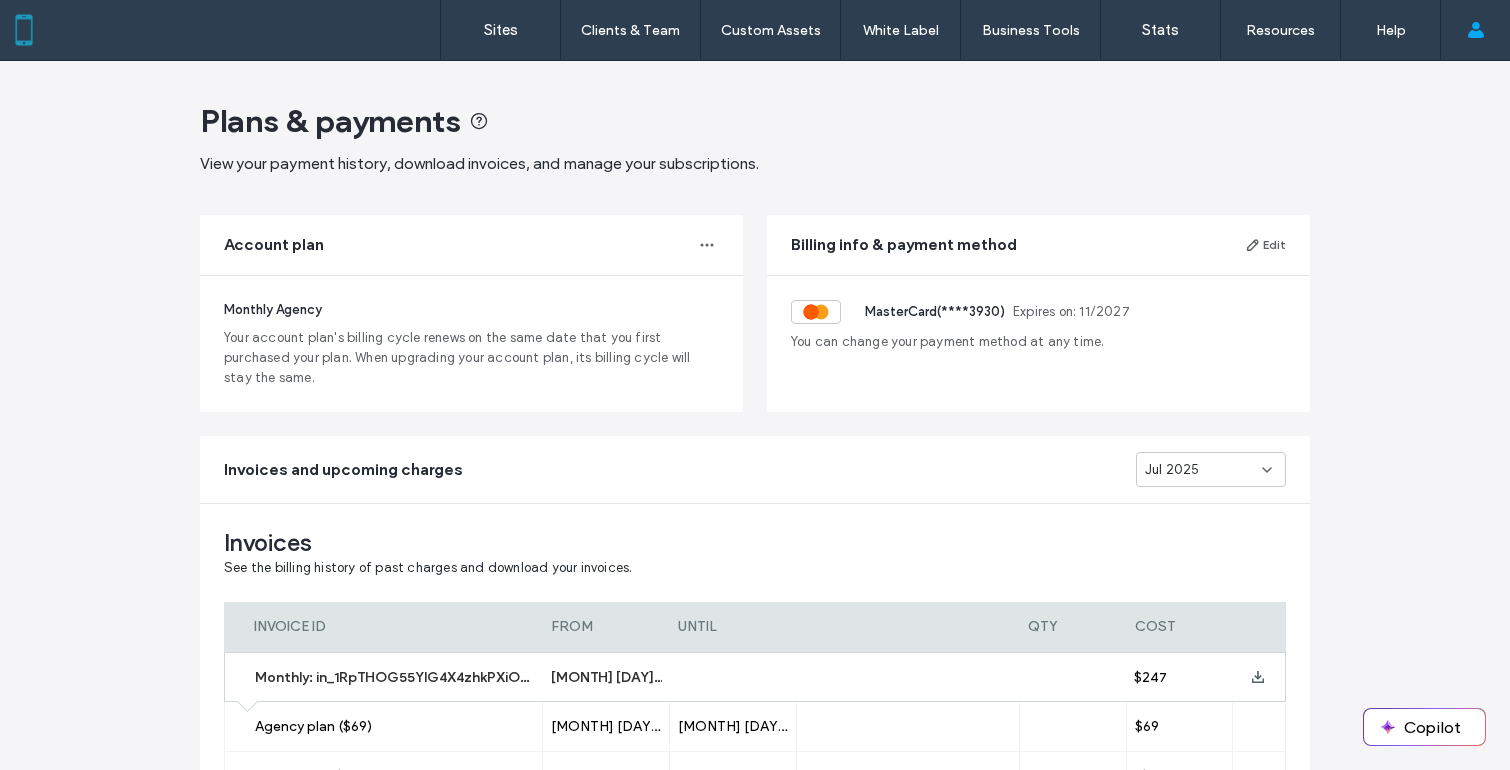 scroll, scrollTop: 297, scrollLeft: 0, axis: vertical 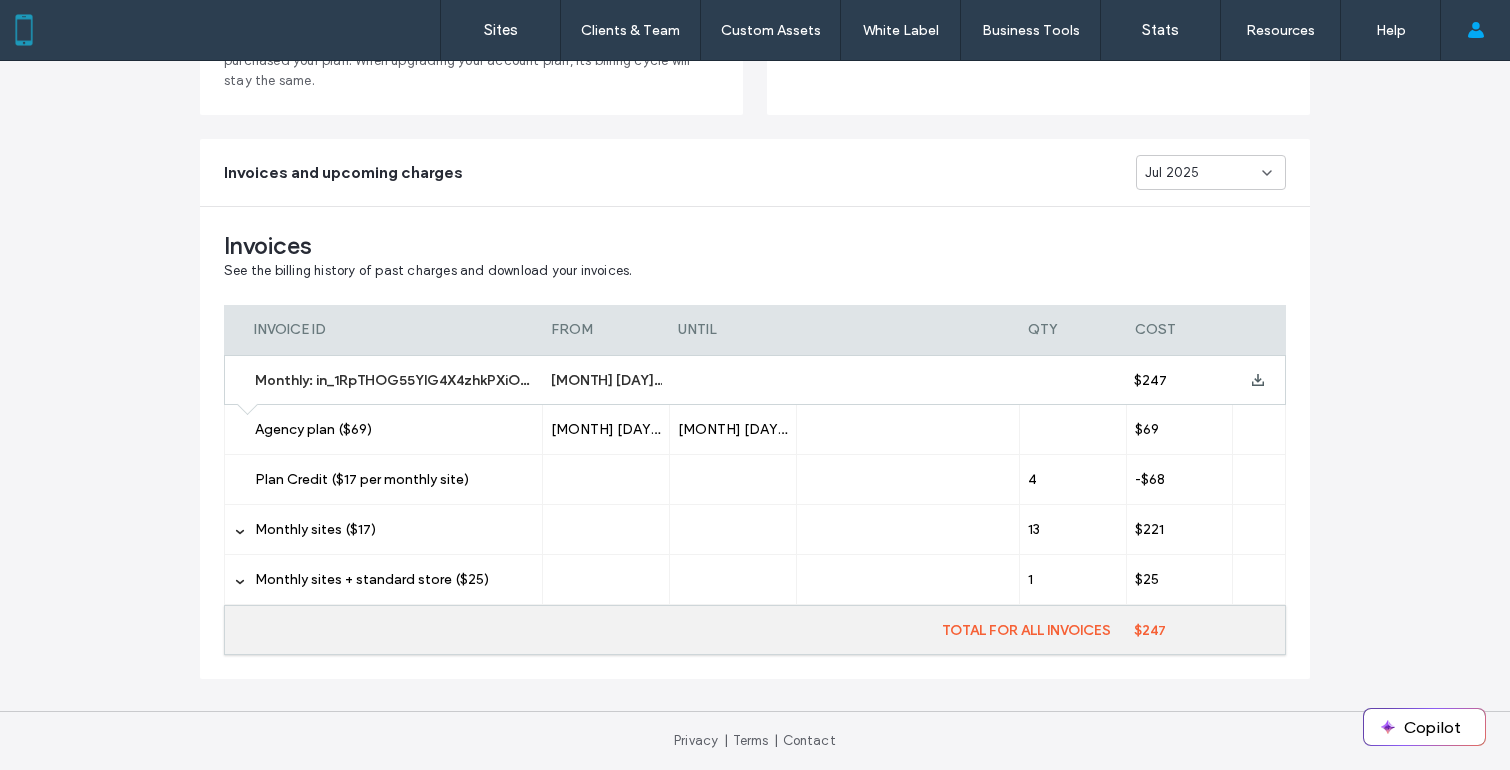 click on "Monthly sites ($17)" at bounding box center [315, 529] 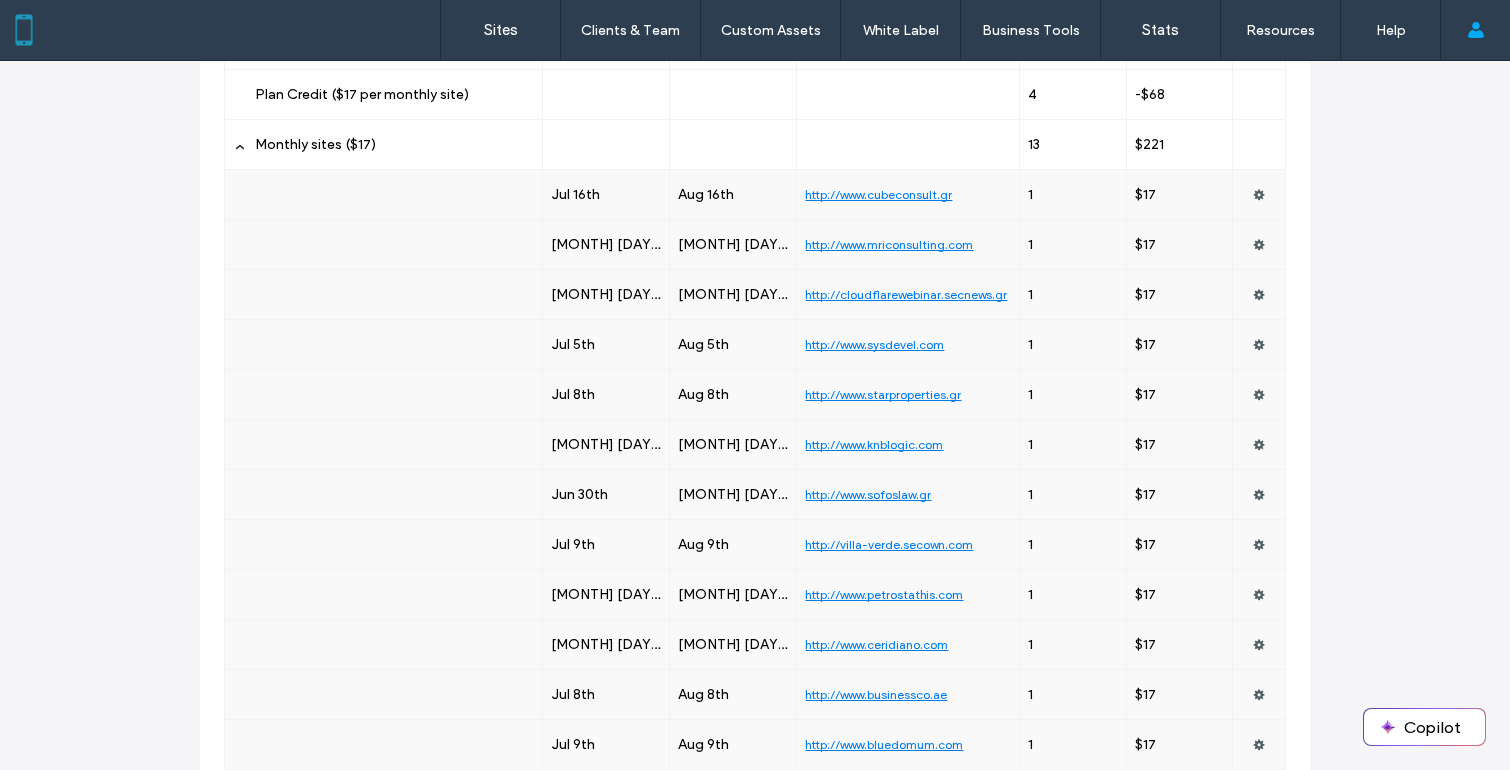 scroll, scrollTop: 0, scrollLeft: 0, axis: both 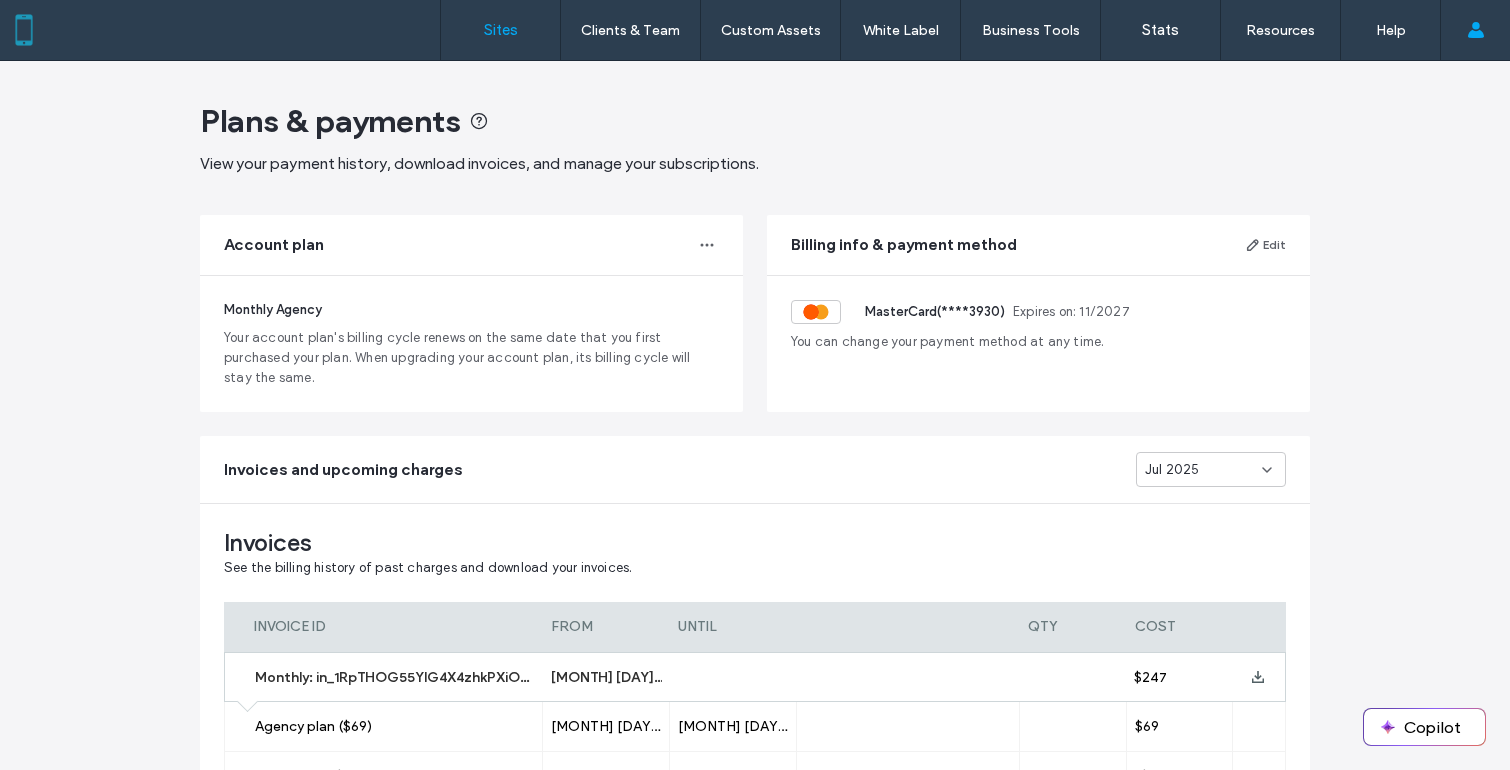 click on "Sites" at bounding box center [501, 30] 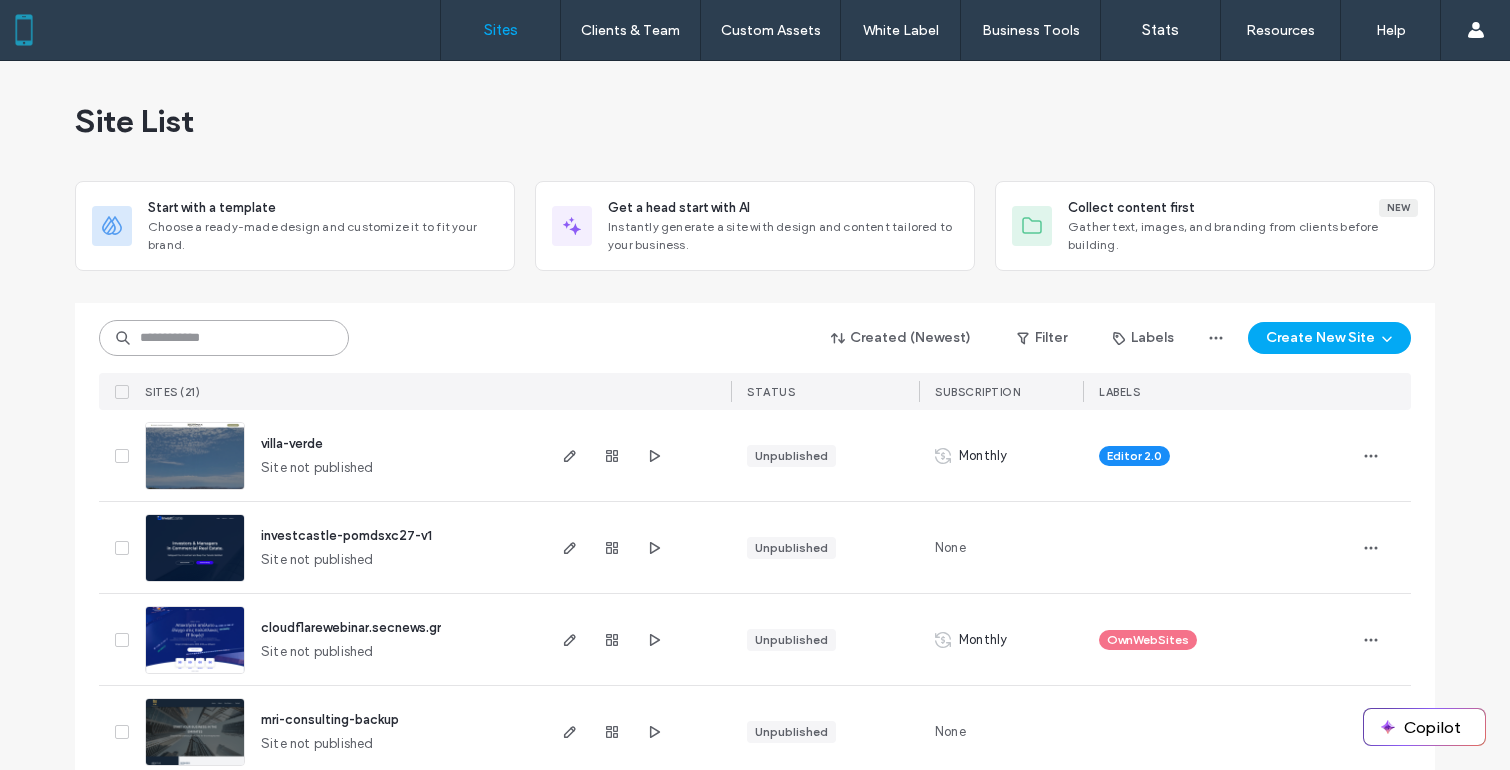 click at bounding box center [224, 338] 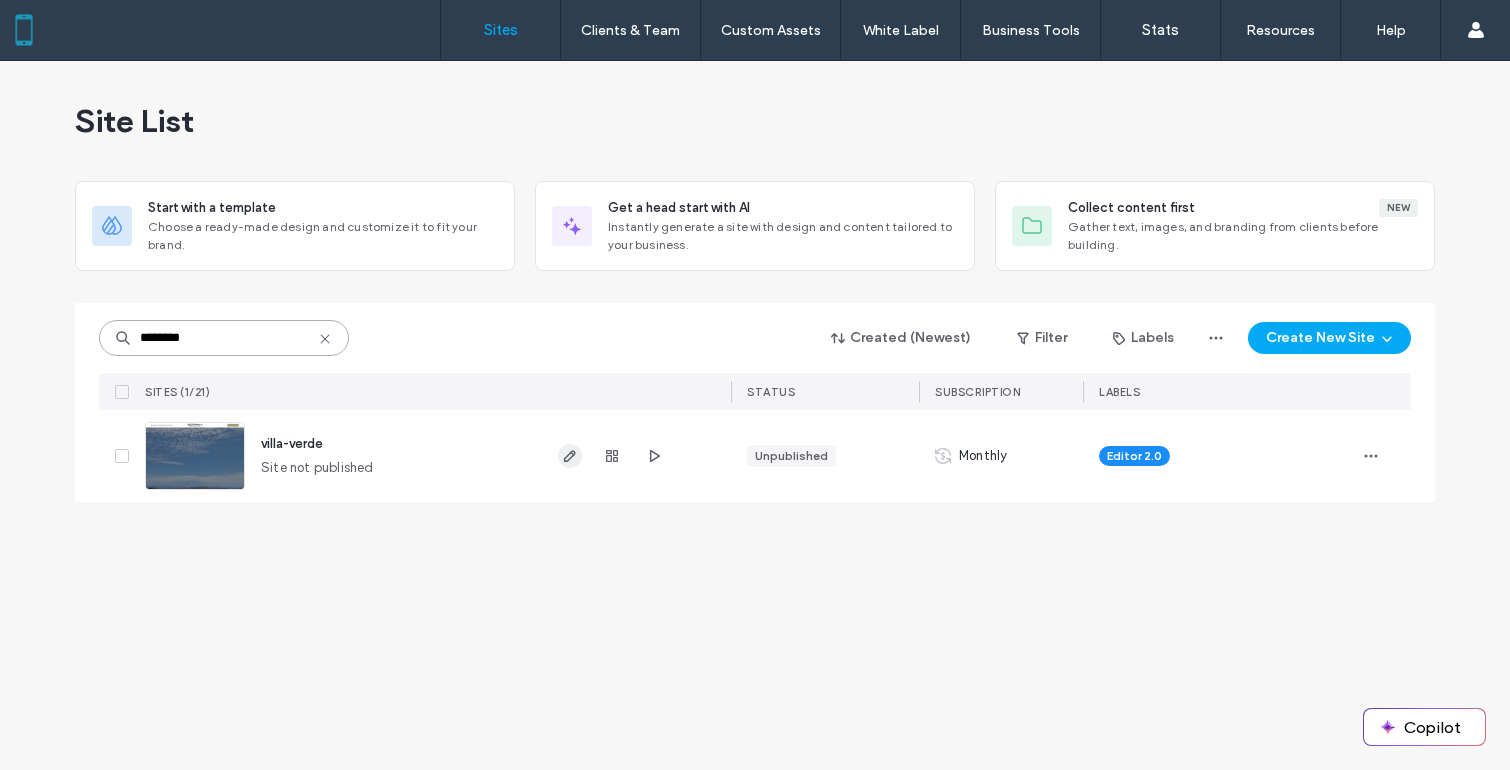 type on "********" 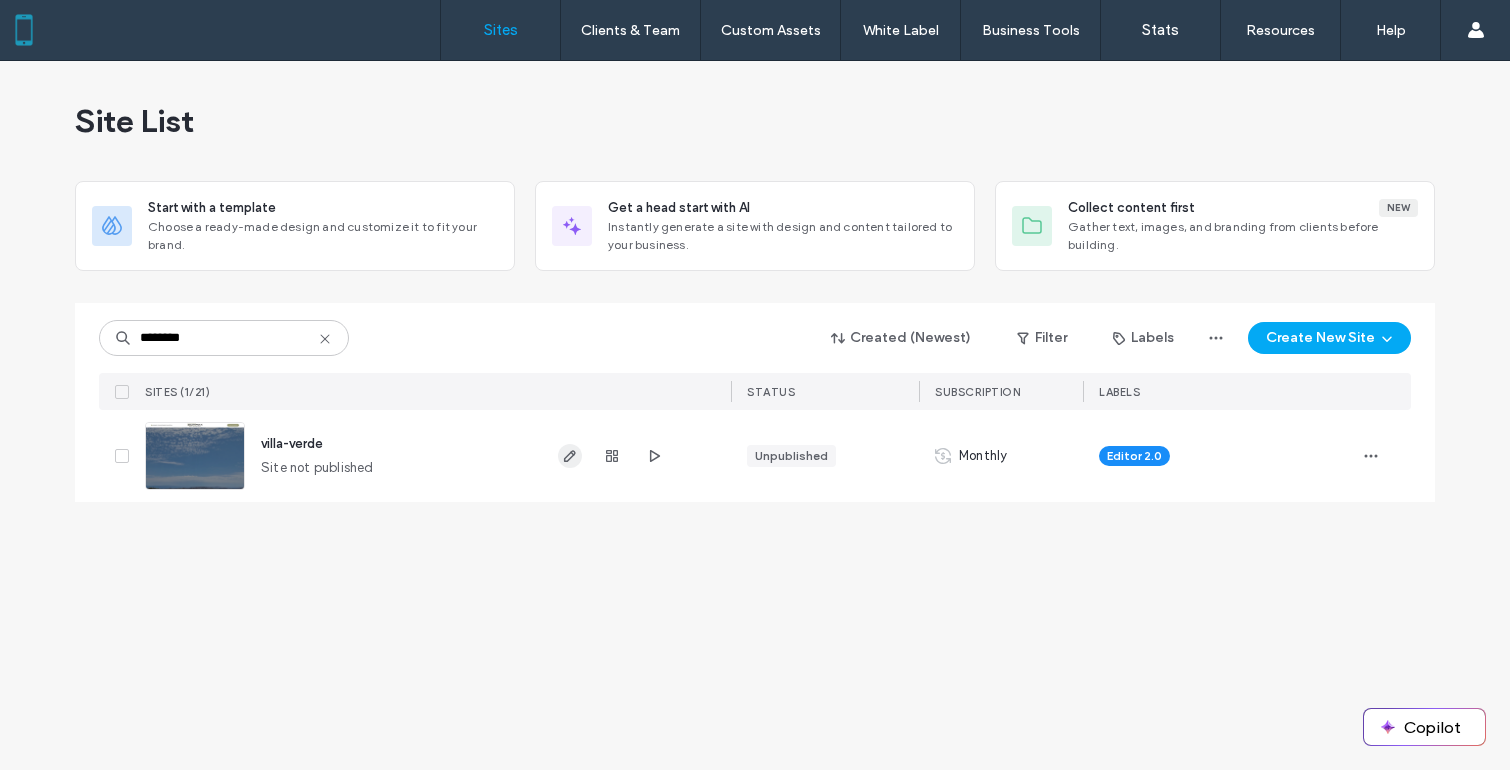 click 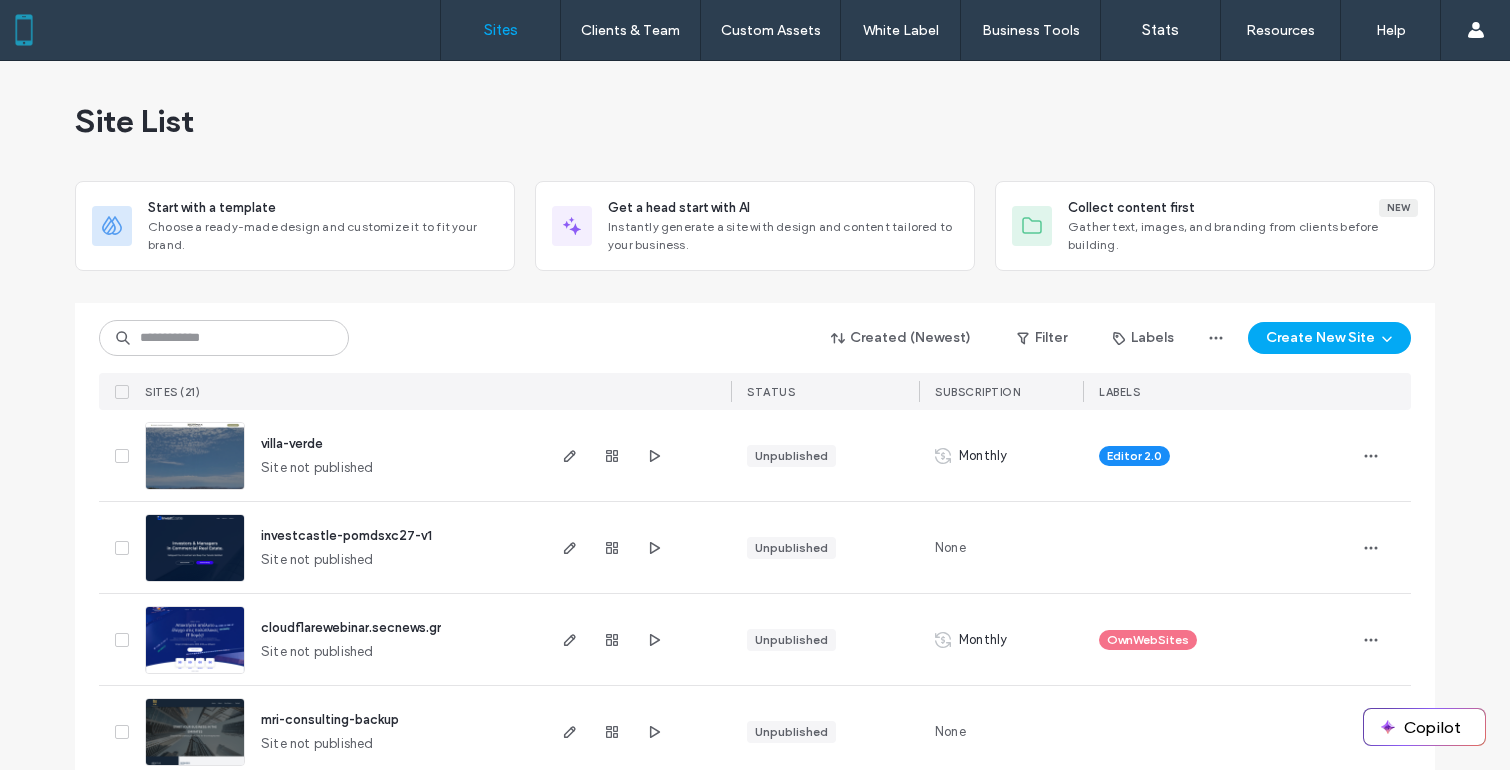 scroll, scrollTop: 0, scrollLeft: 0, axis: both 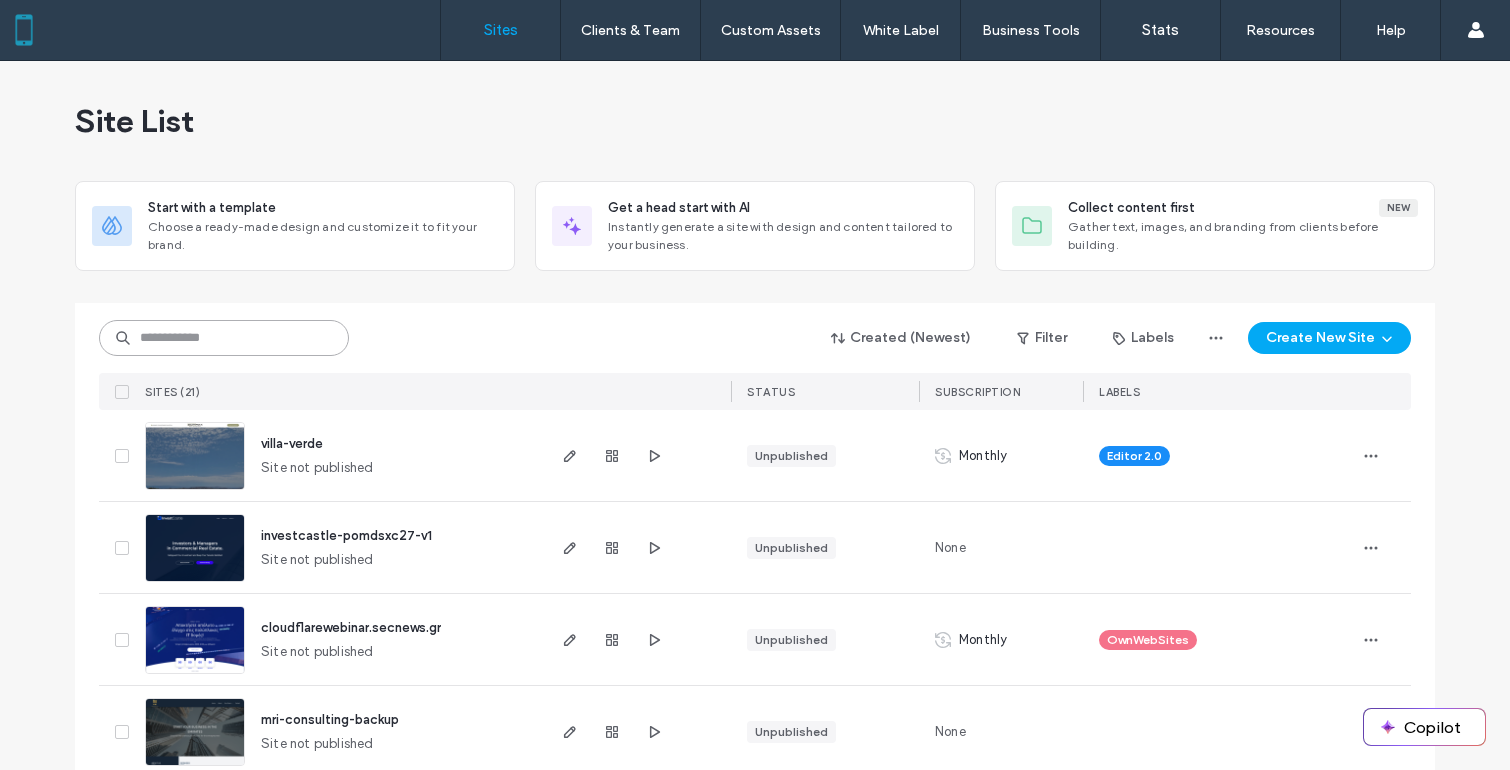 click at bounding box center [224, 338] 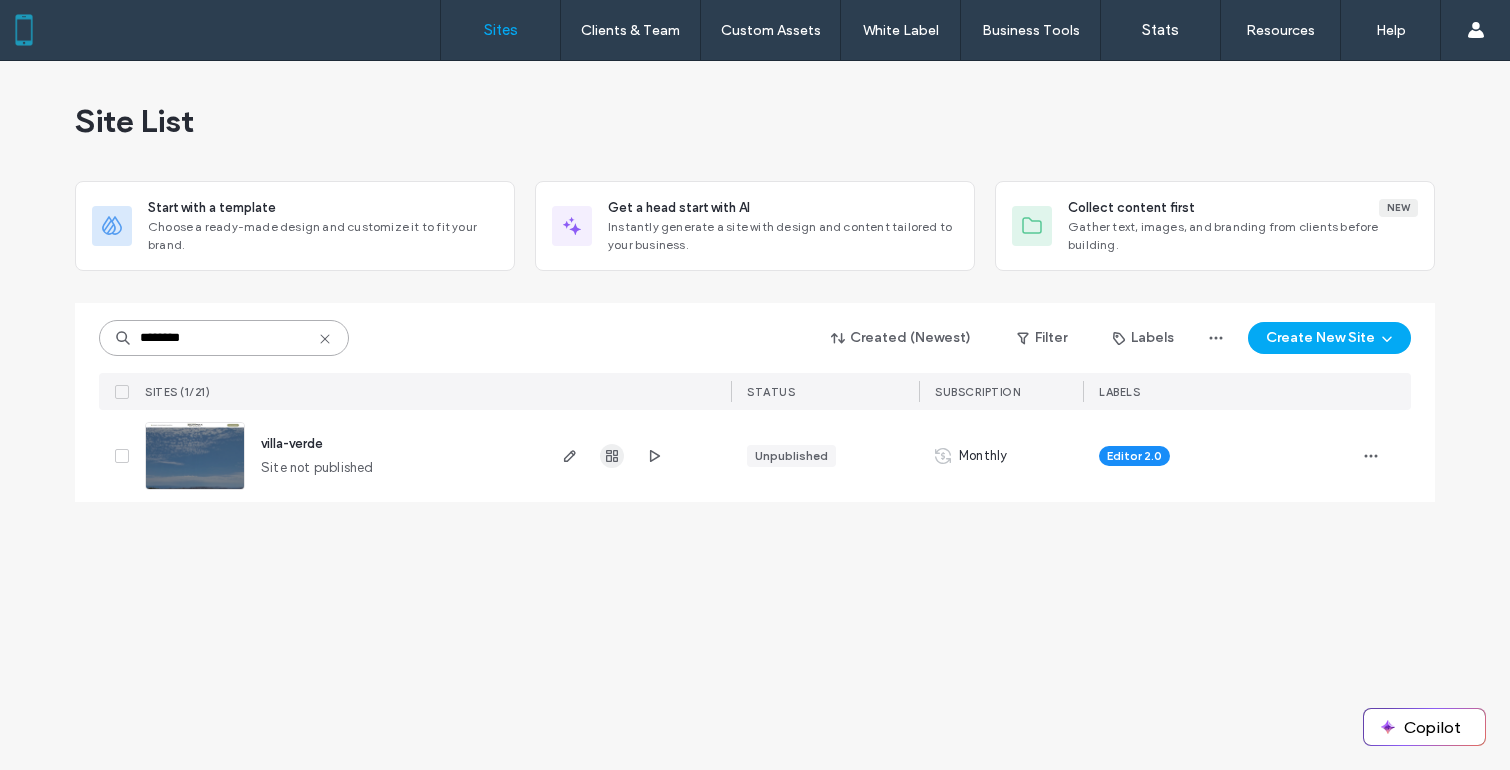 type on "********" 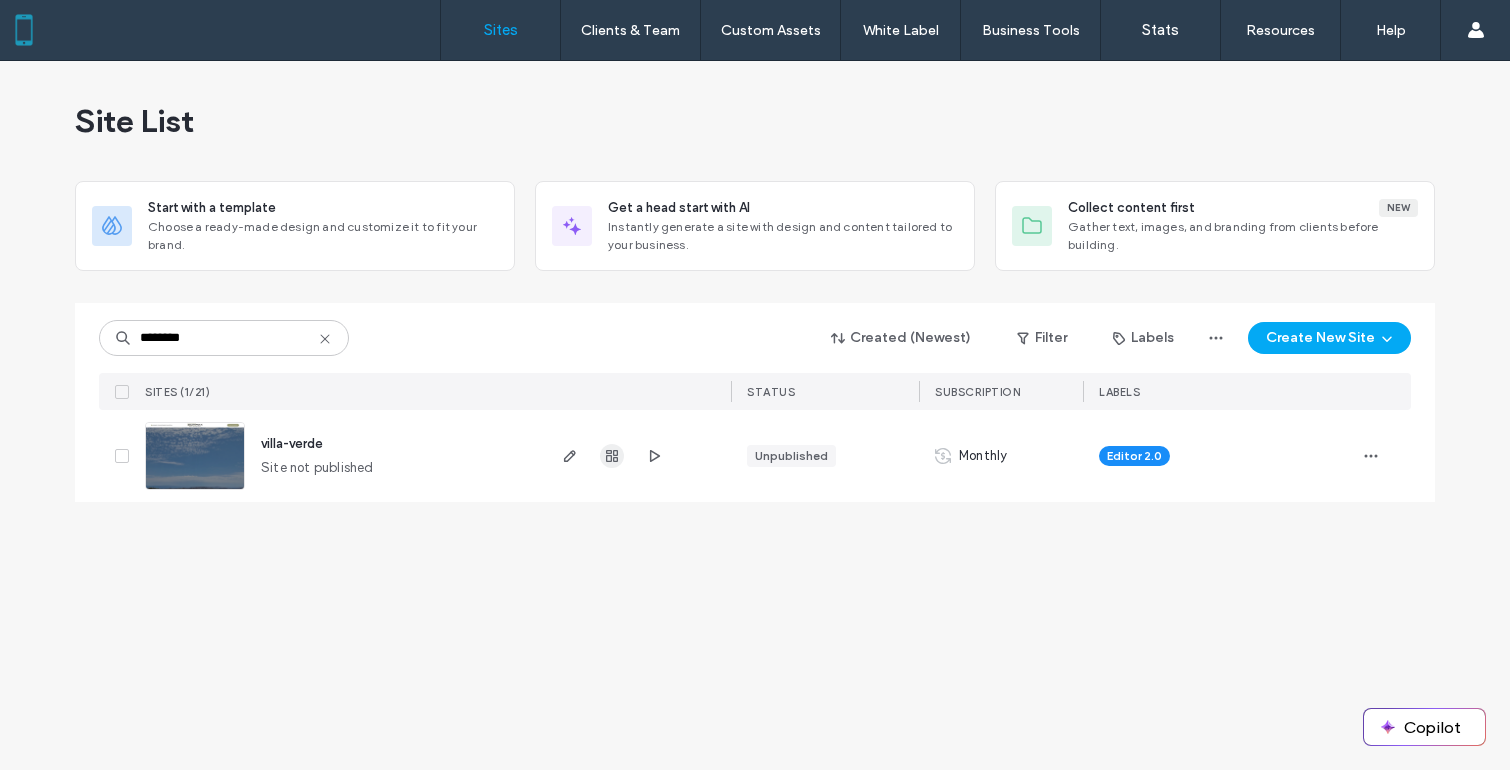 click at bounding box center [612, 456] 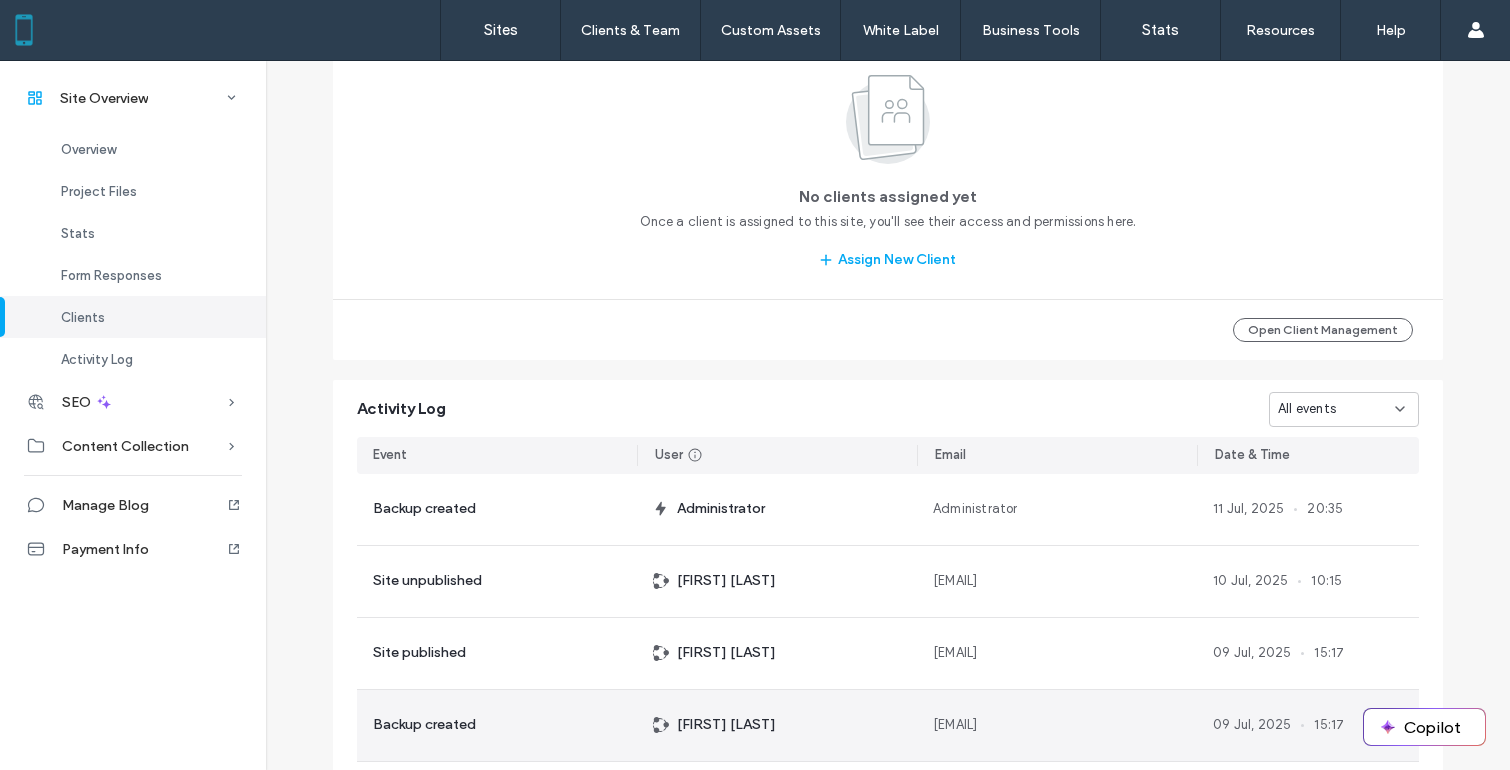 scroll, scrollTop: 1933, scrollLeft: 0, axis: vertical 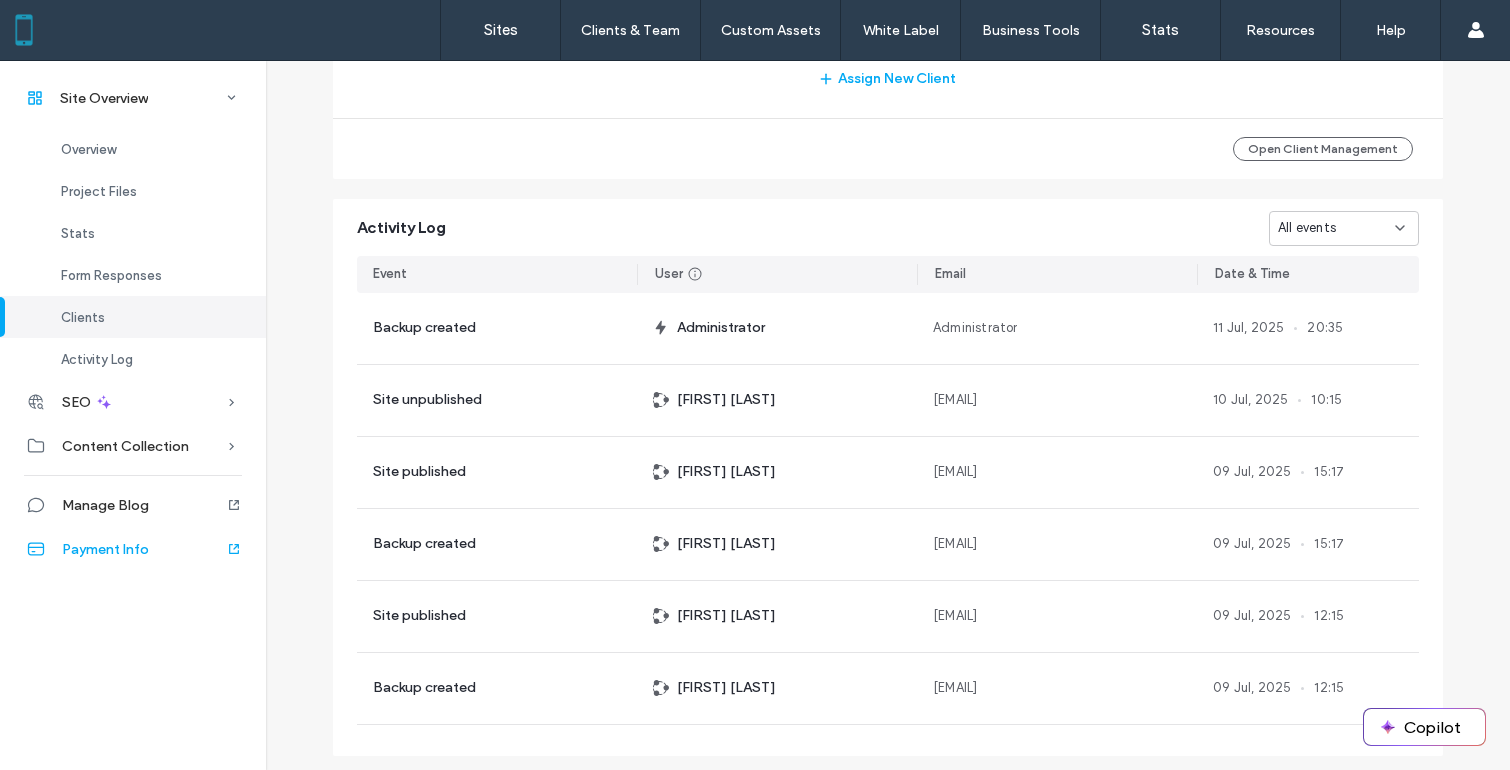 click on "Payment Info" at bounding box center (105, 549) 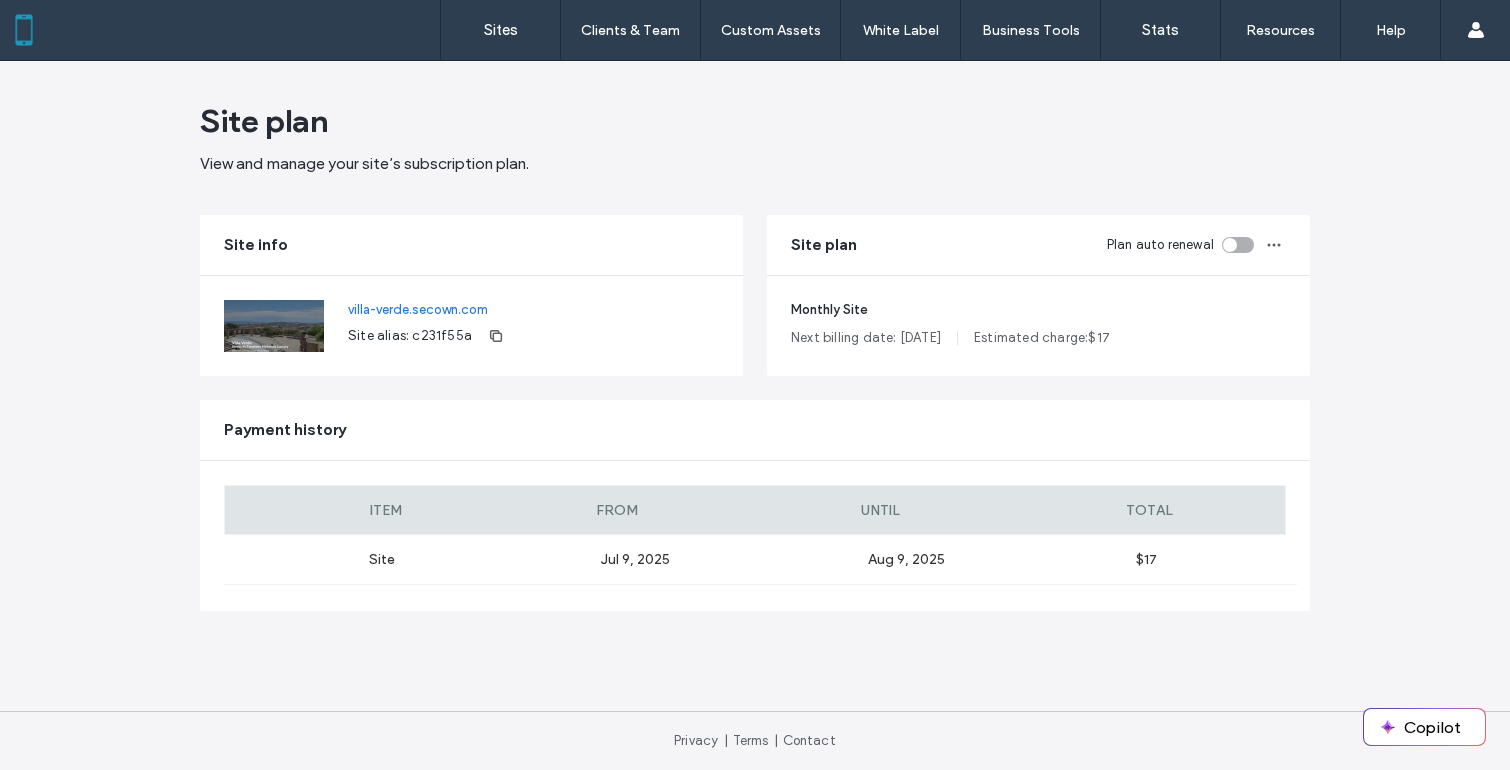 scroll, scrollTop: 0, scrollLeft: 0, axis: both 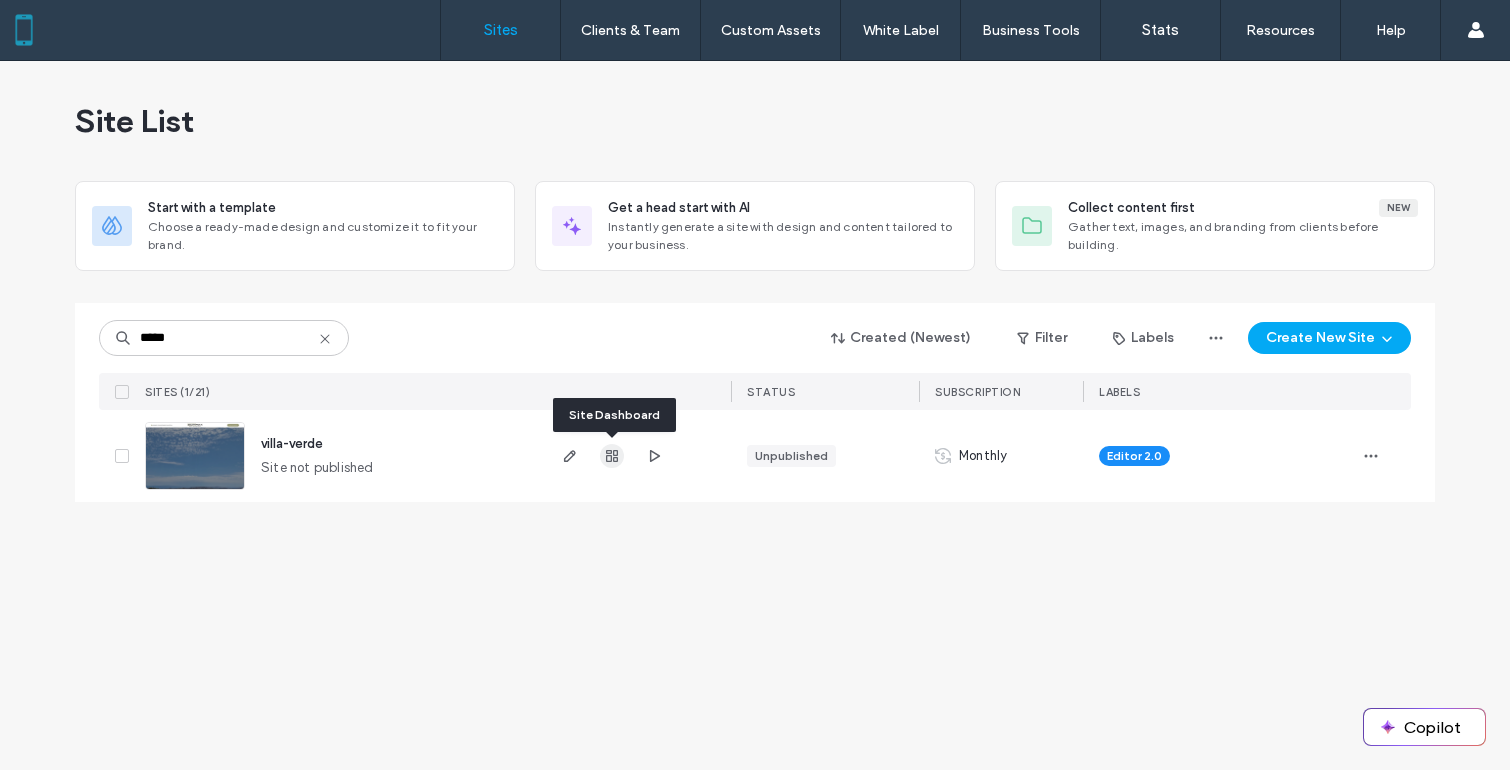 type on "*****" 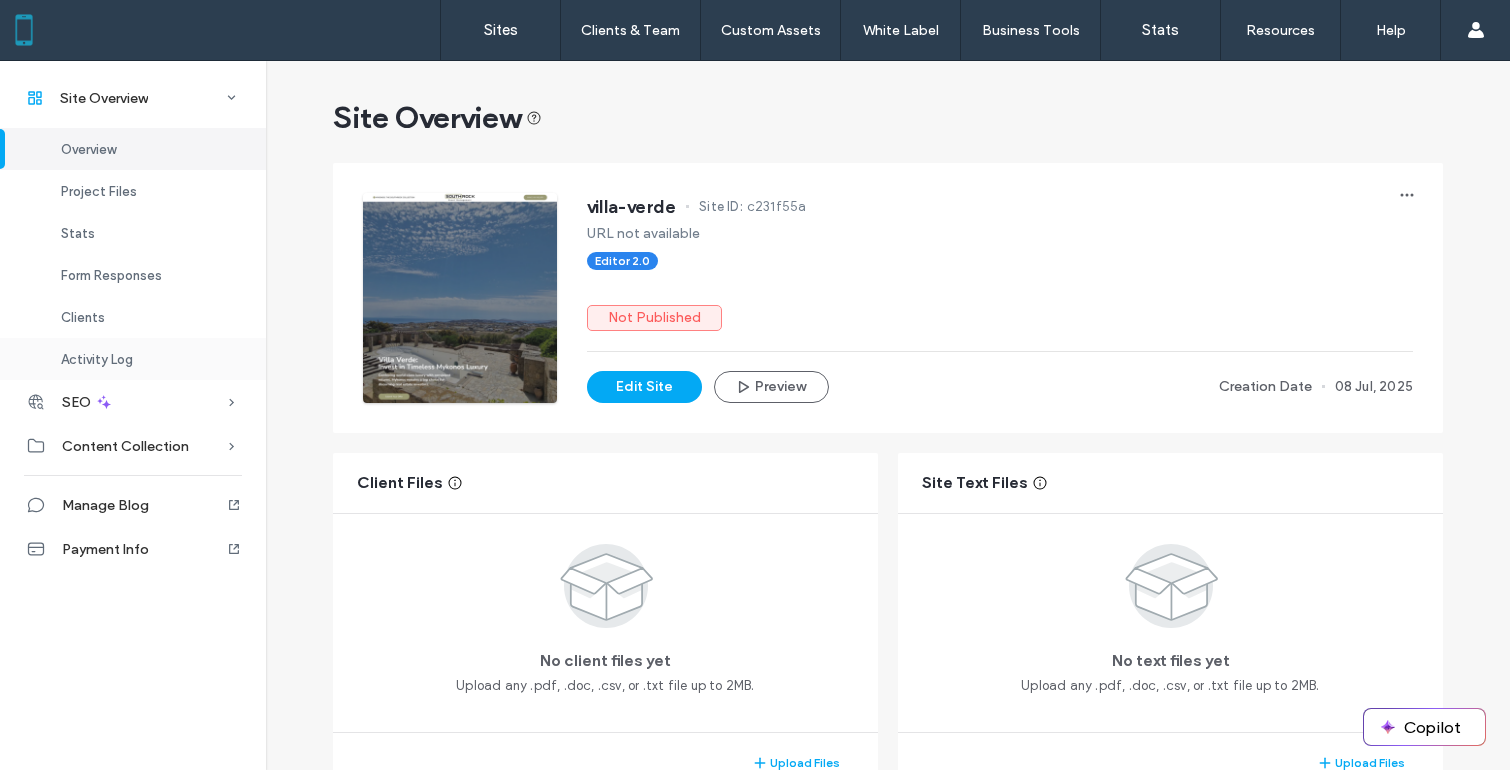 click on "Activity Log" at bounding box center [133, 359] 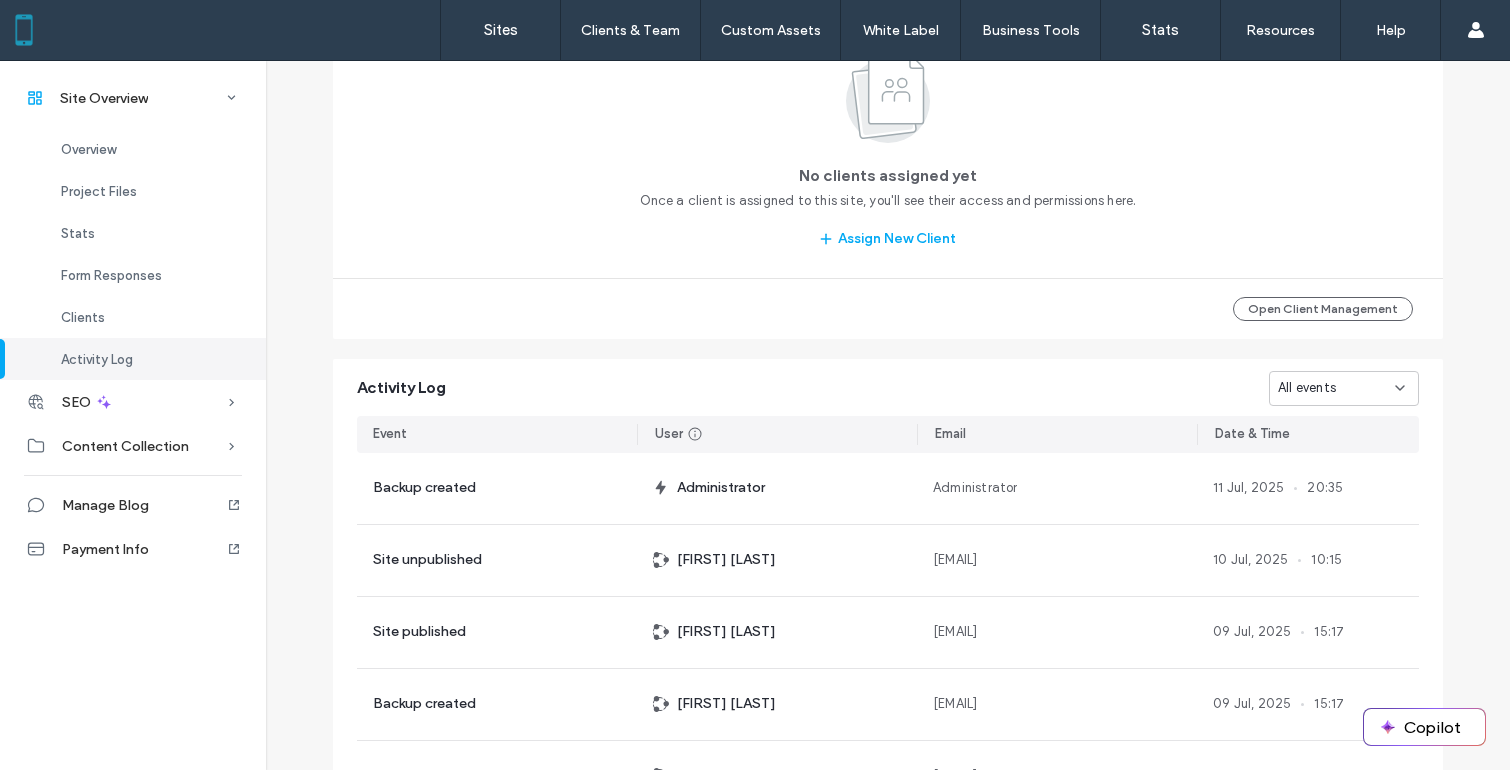 scroll, scrollTop: 1982, scrollLeft: 0, axis: vertical 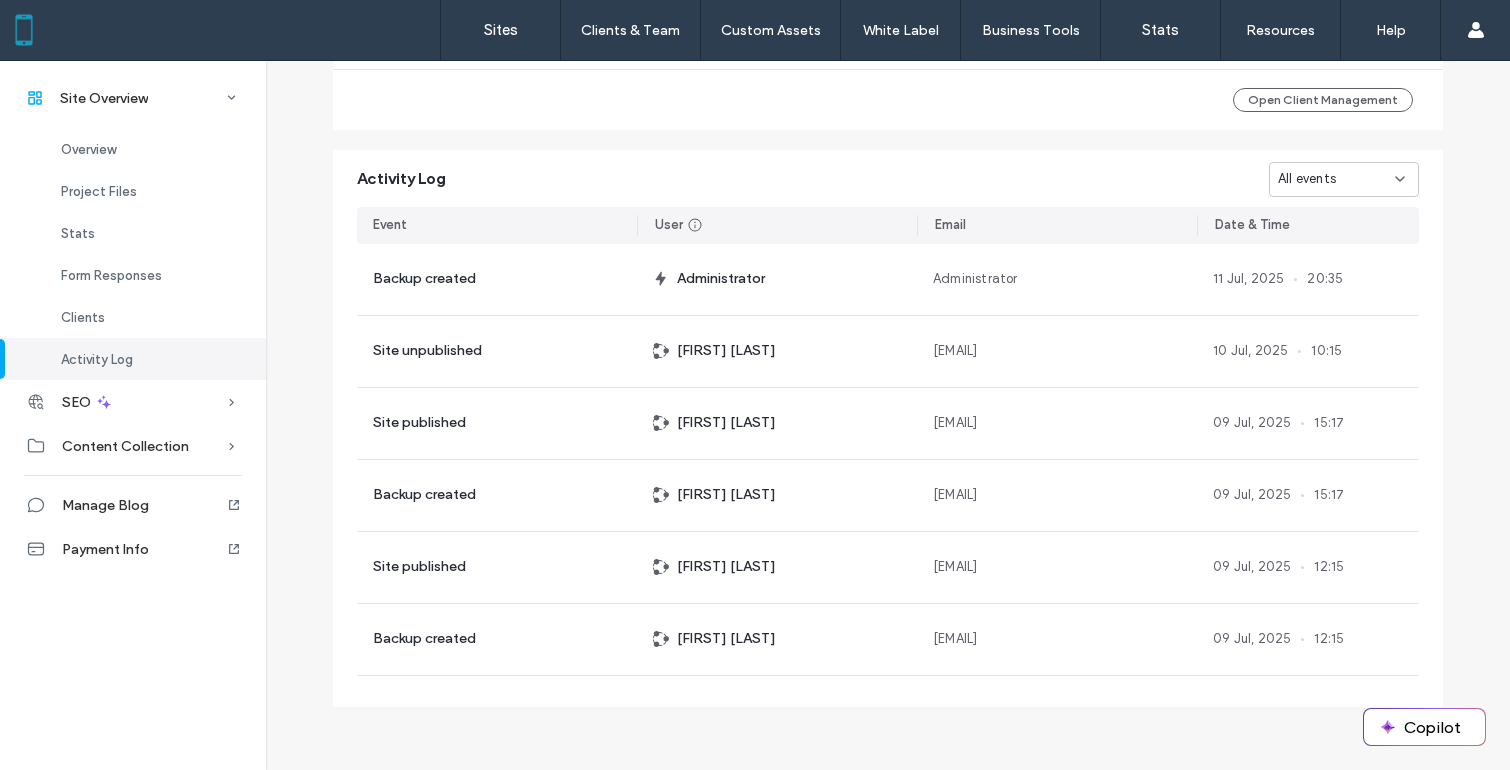click on "All events" at bounding box center (1307, 179) 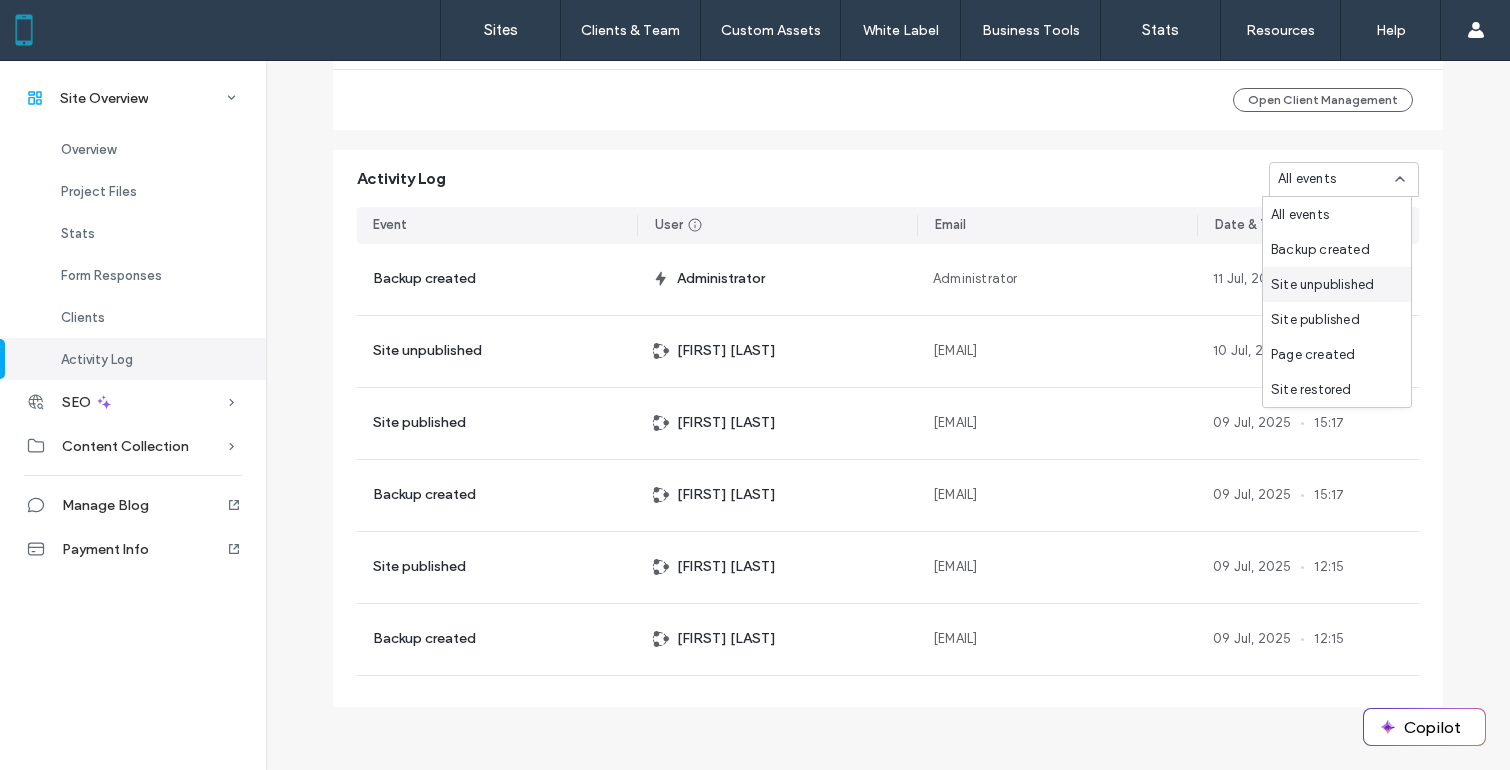 scroll, scrollTop: 14, scrollLeft: 0, axis: vertical 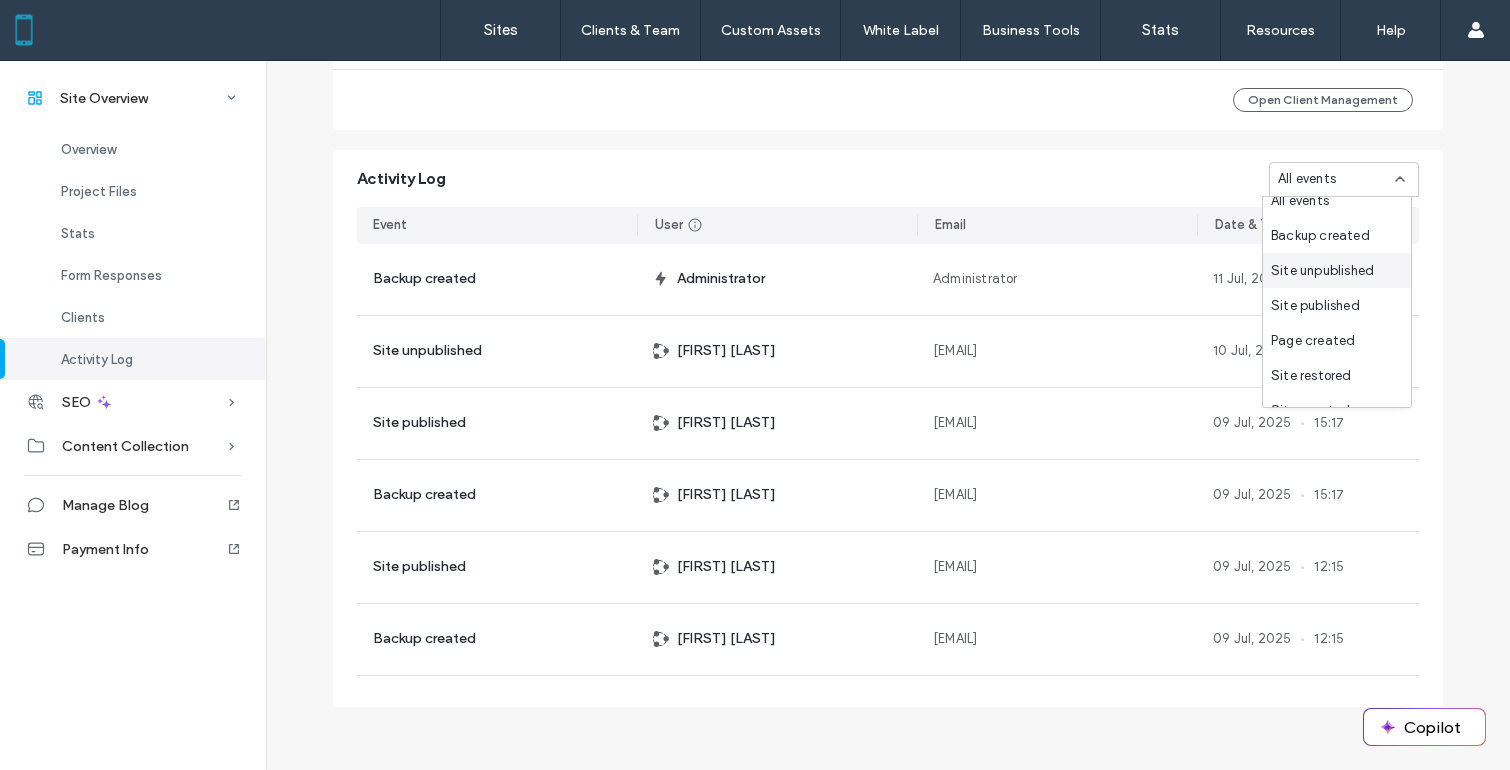 click on "Site unpublished" at bounding box center (1322, 271) 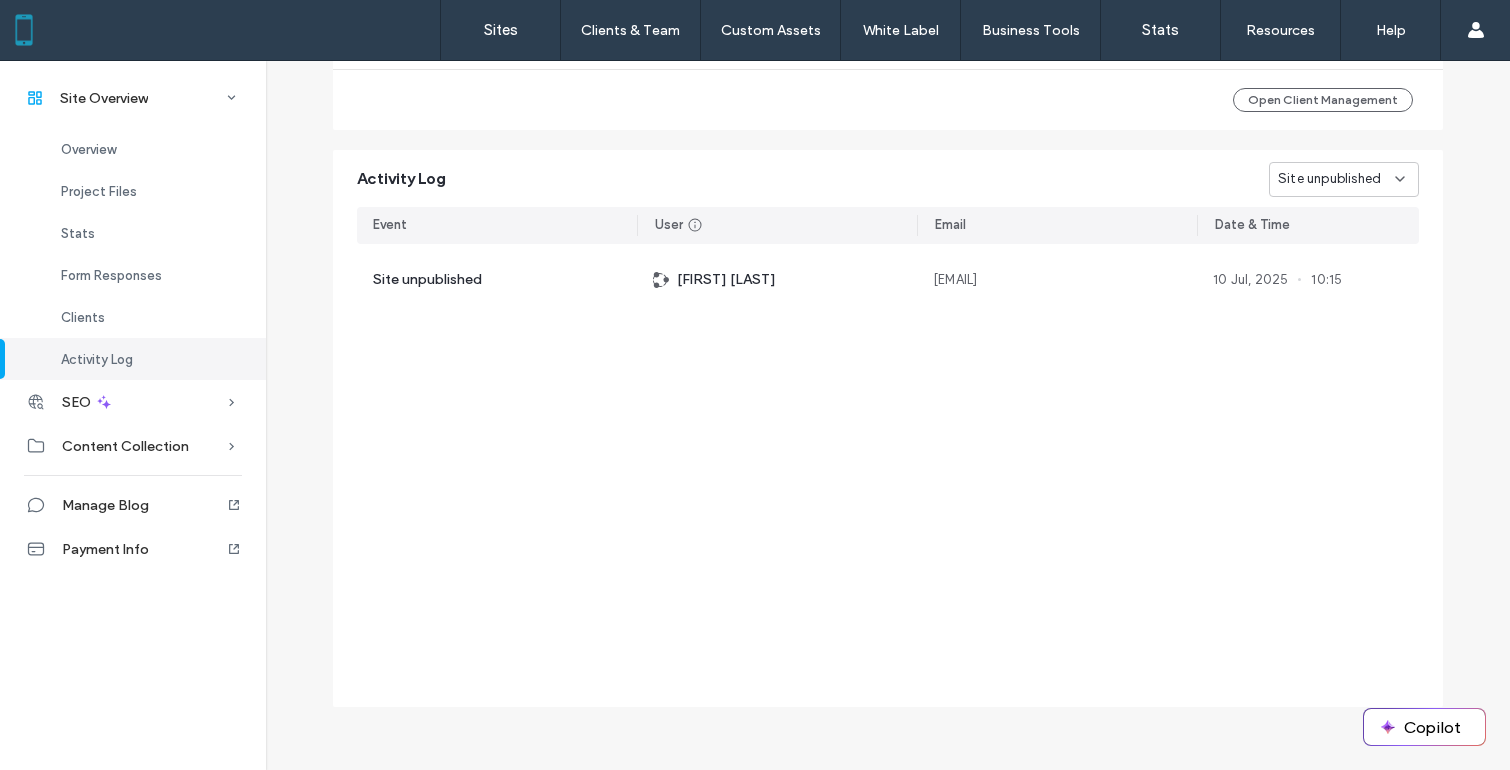 click on "Site unpublished" at bounding box center [1329, 179] 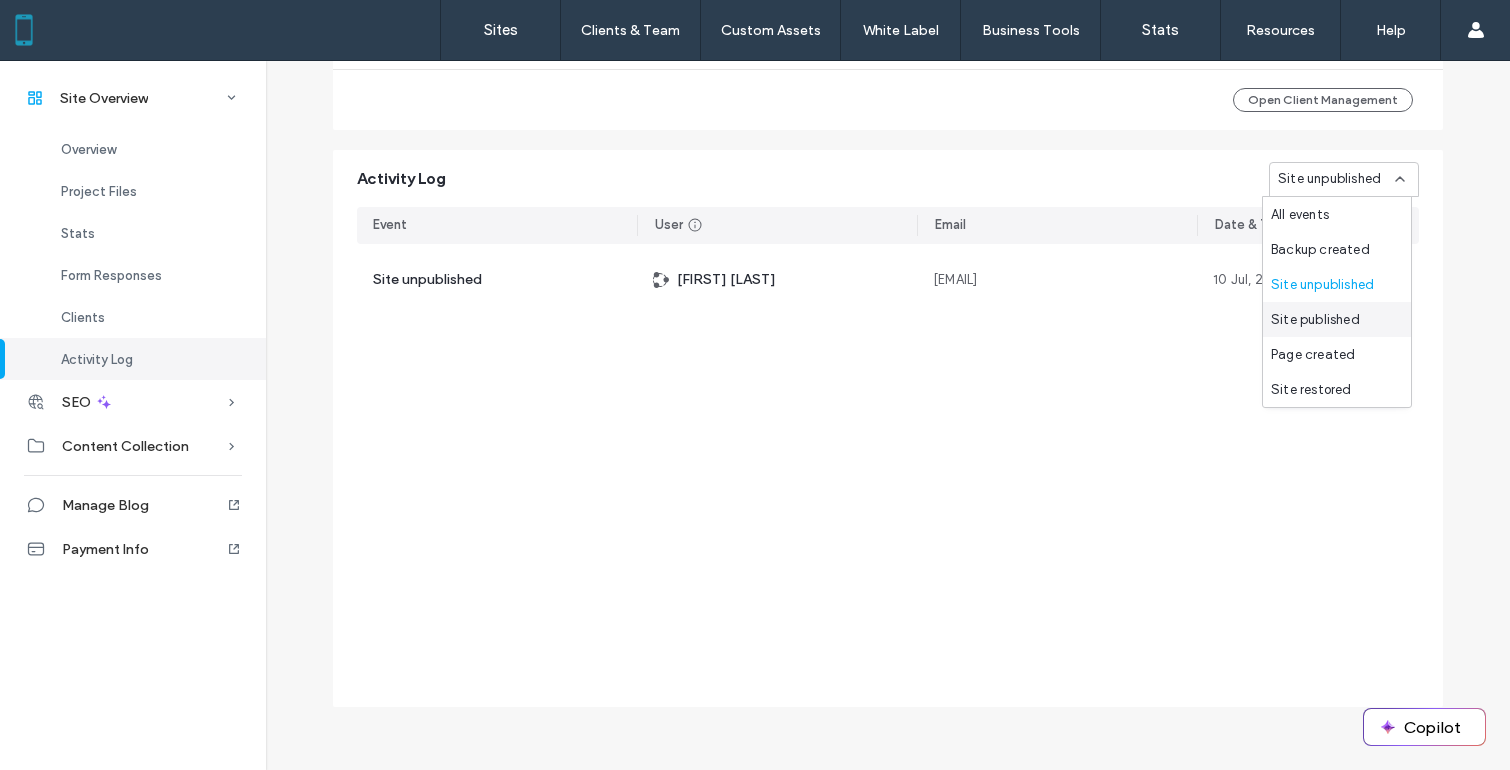 click on "Site published" at bounding box center (1315, 320) 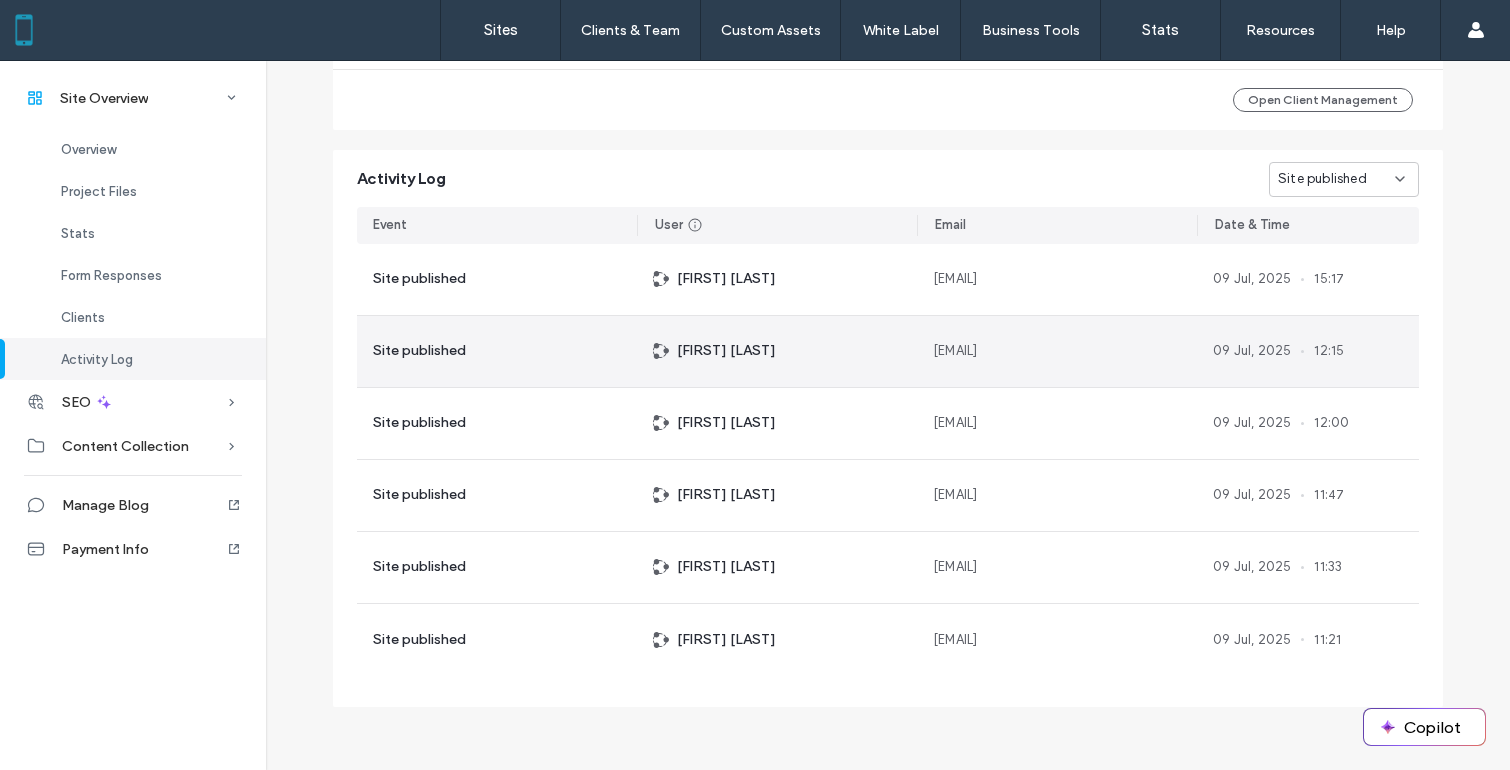 scroll, scrollTop: 1936, scrollLeft: 0, axis: vertical 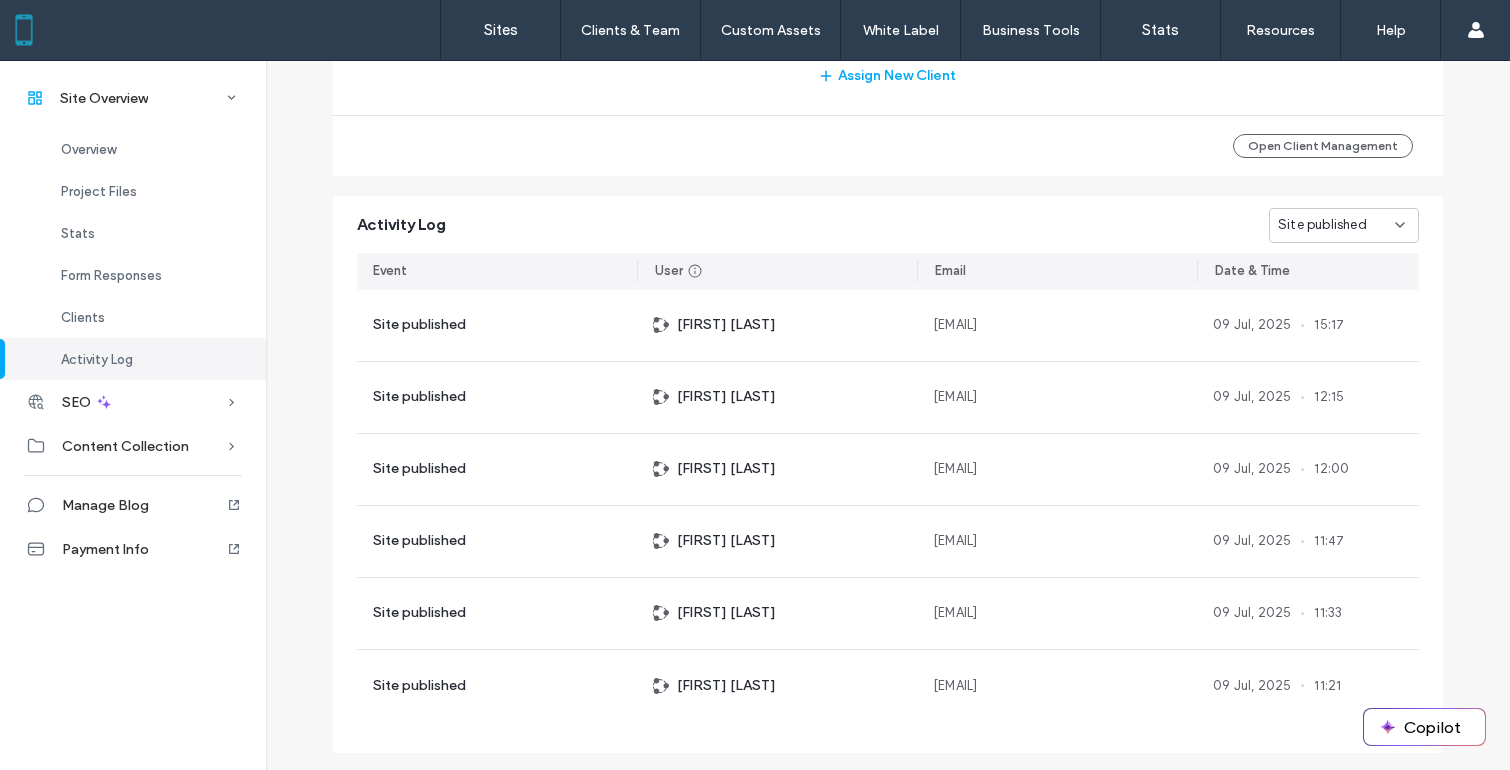 click on "Site published" at bounding box center [1322, 225] 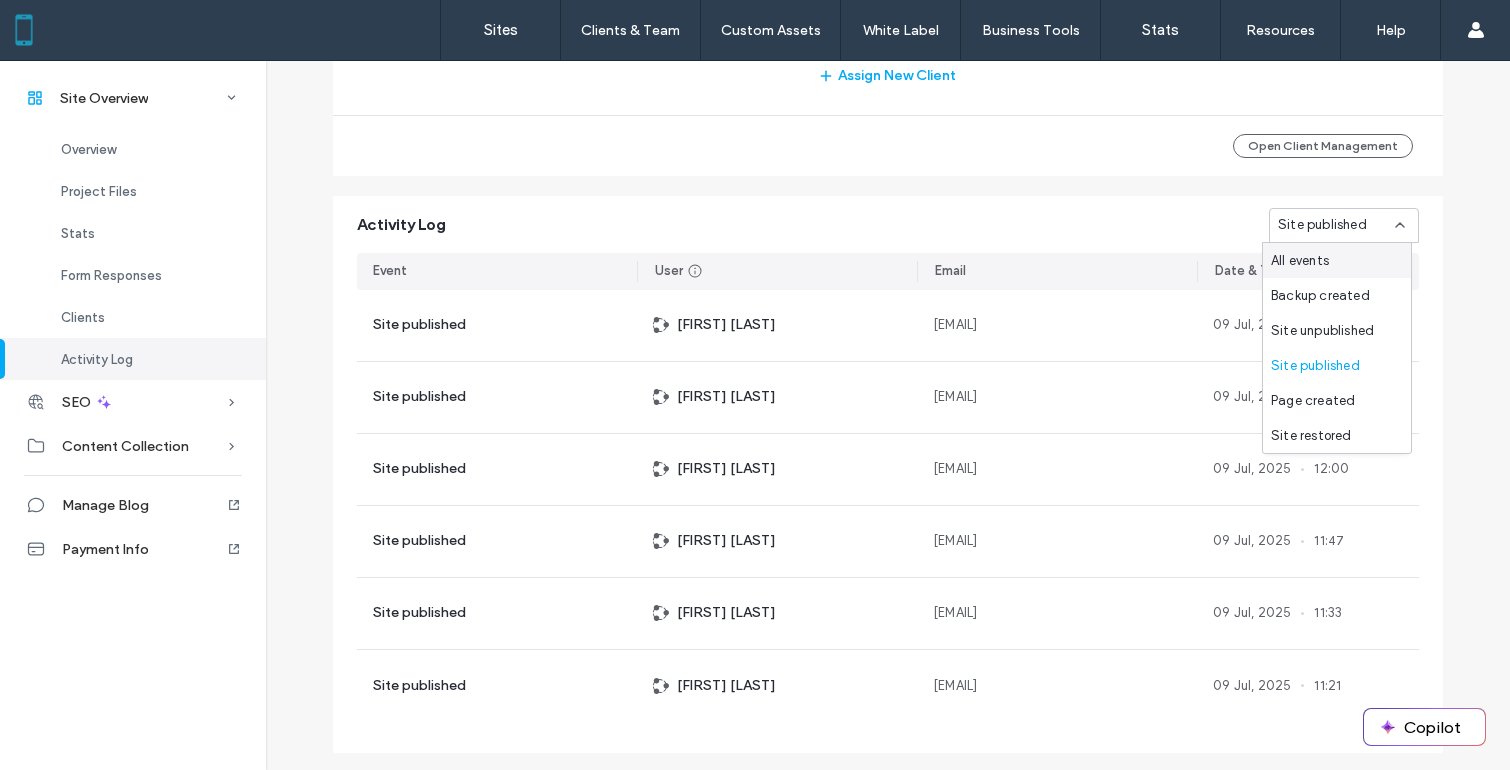 click on "All events" at bounding box center [1300, 261] 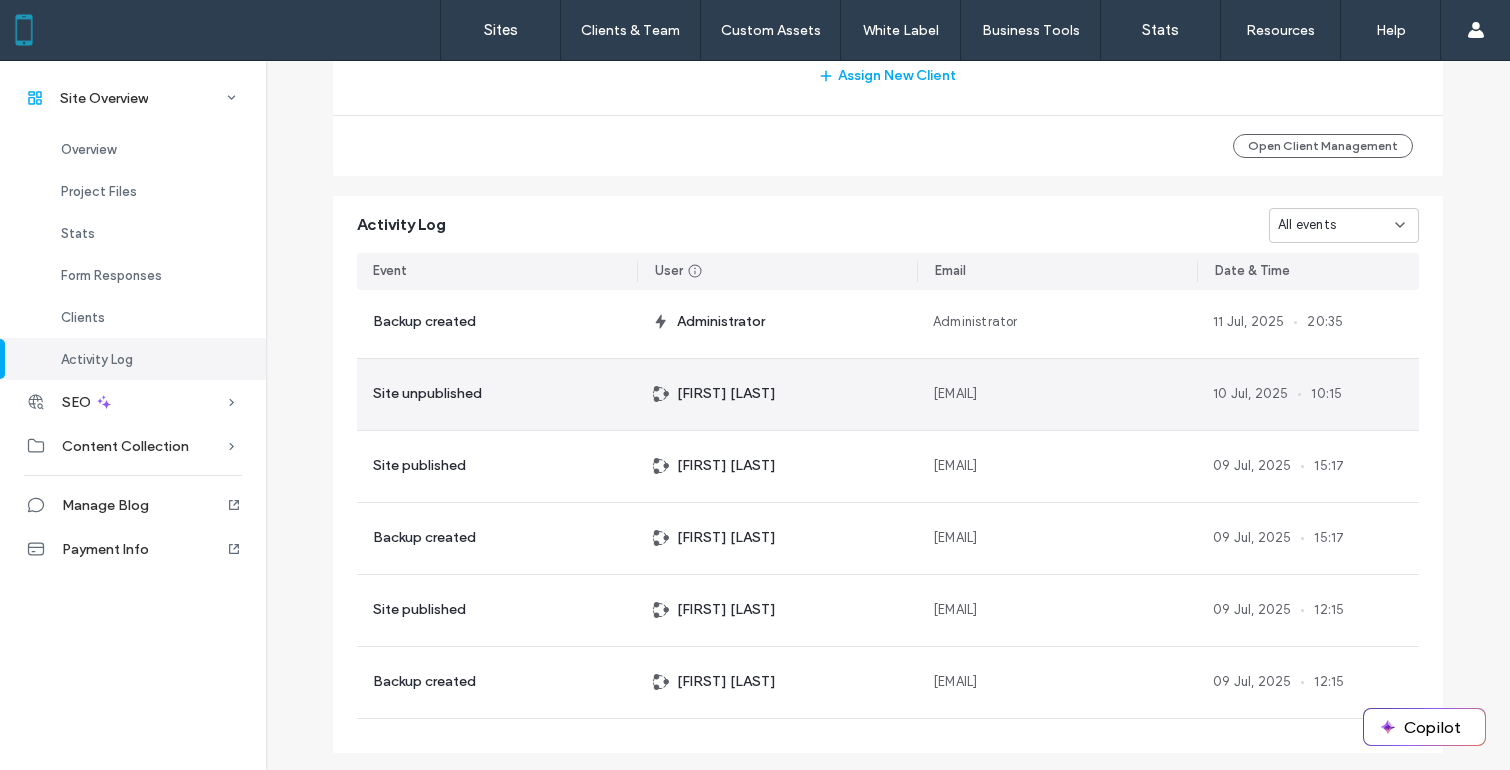 scroll, scrollTop: 0, scrollLeft: 0, axis: both 